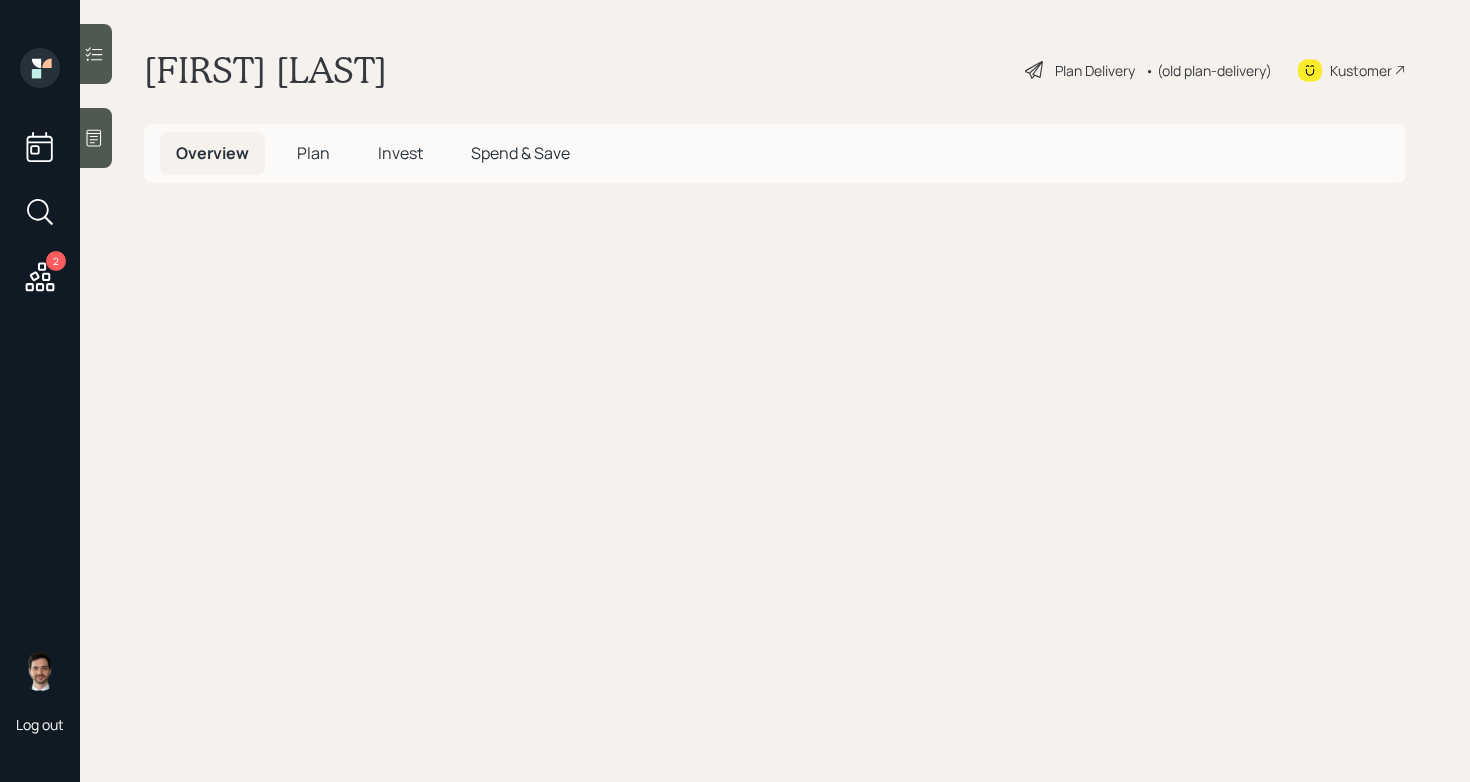 scroll, scrollTop: 0, scrollLeft: 0, axis: both 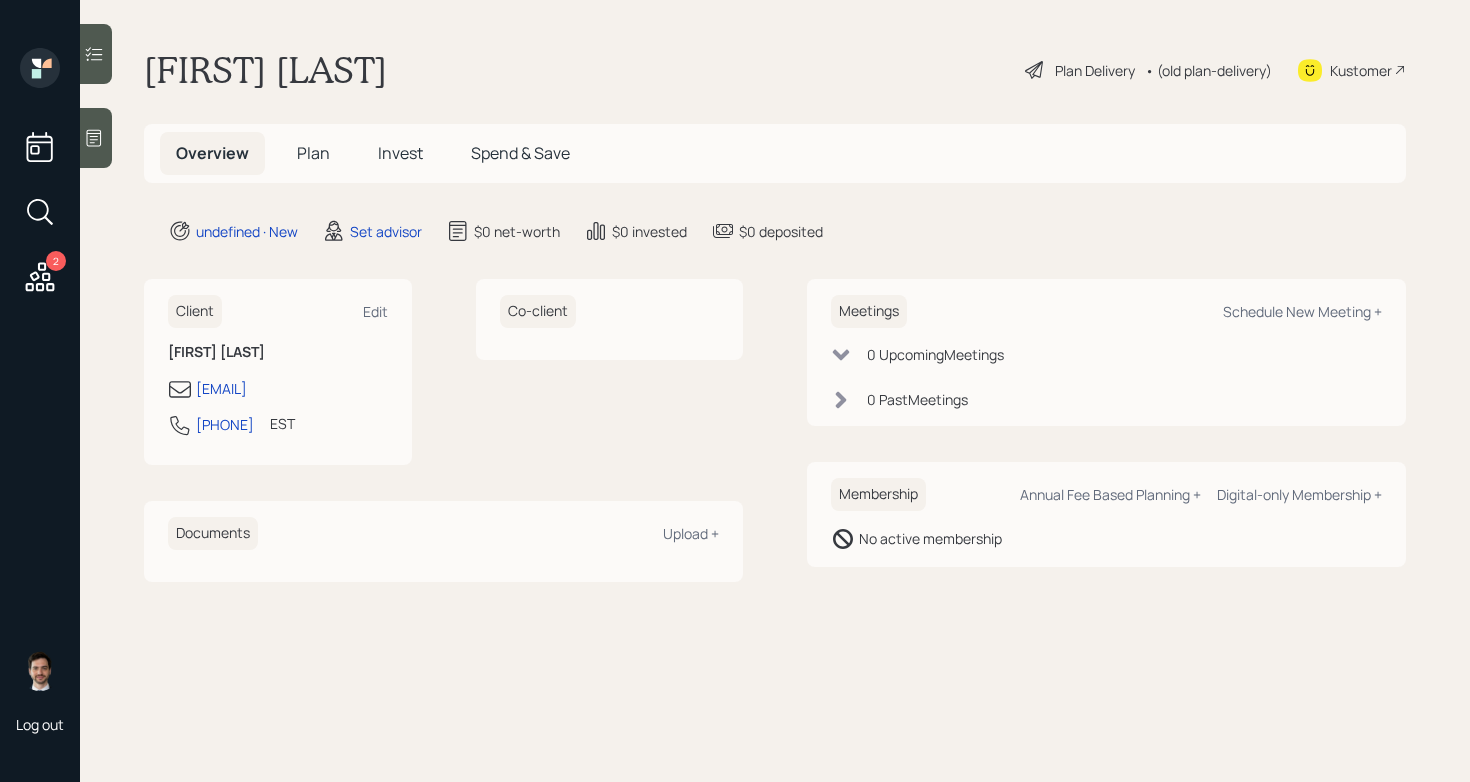 click on "Plan" at bounding box center [313, 153] 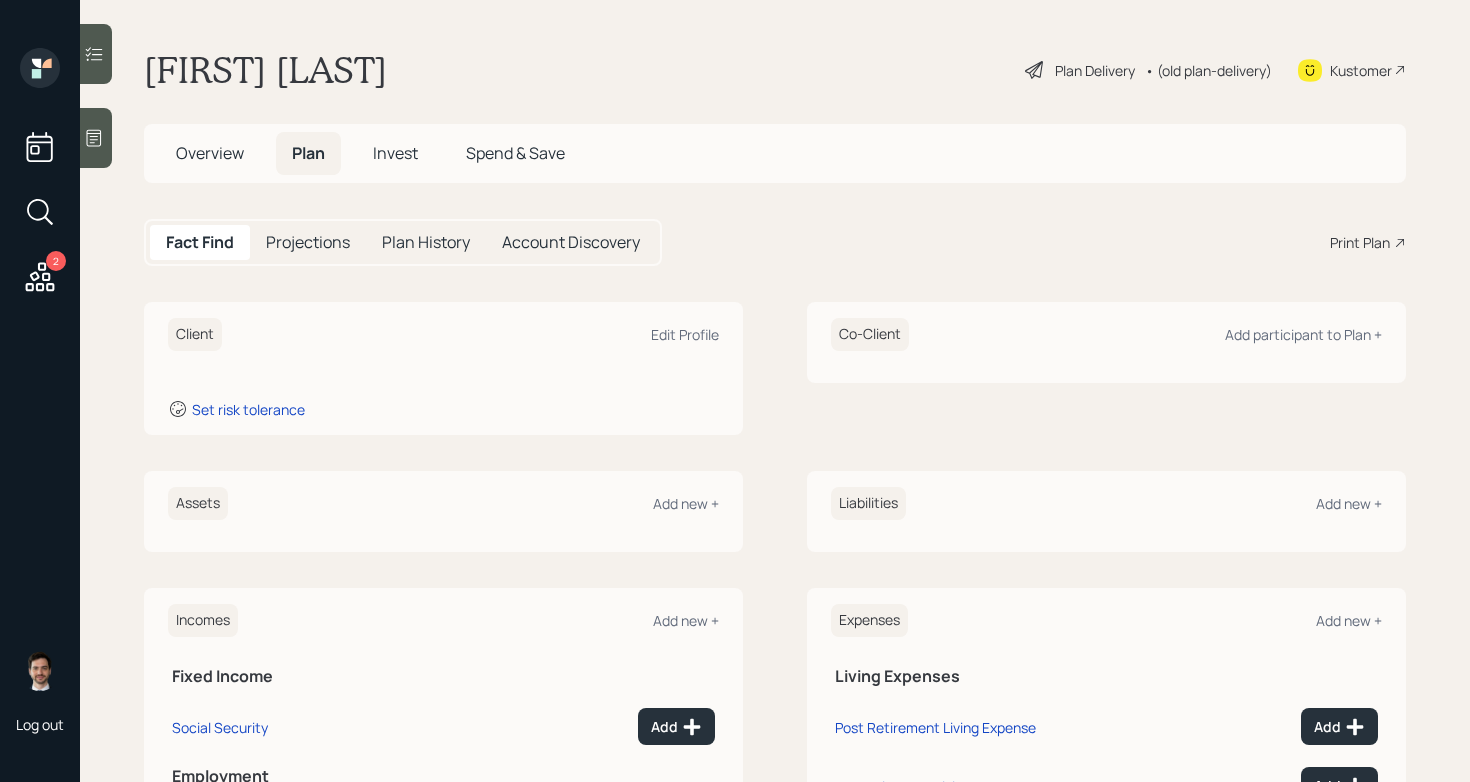 click on "Overview" at bounding box center (210, 153) 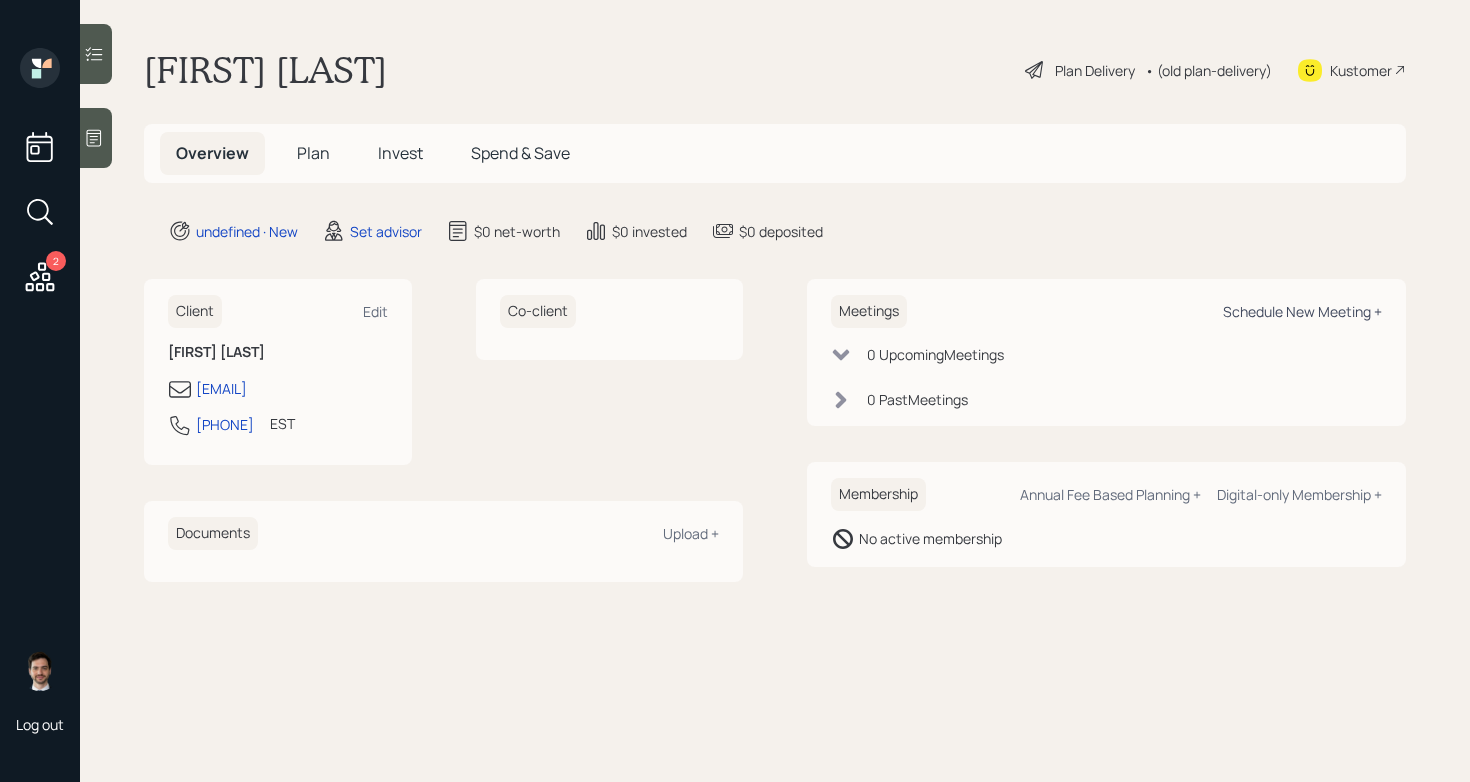 click on "Schedule New Meeting +" at bounding box center (1302, 311) 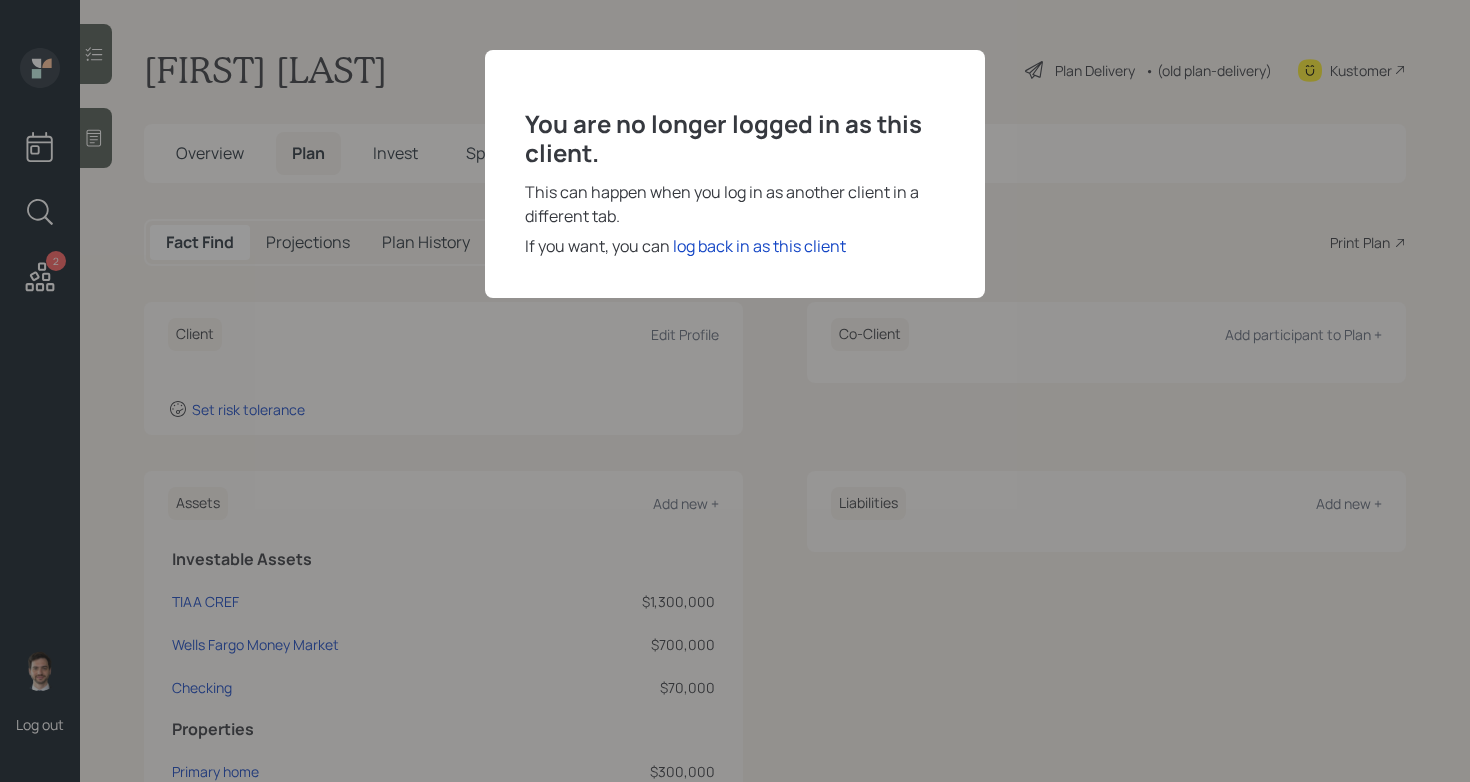 scroll, scrollTop: 0, scrollLeft: 0, axis: both 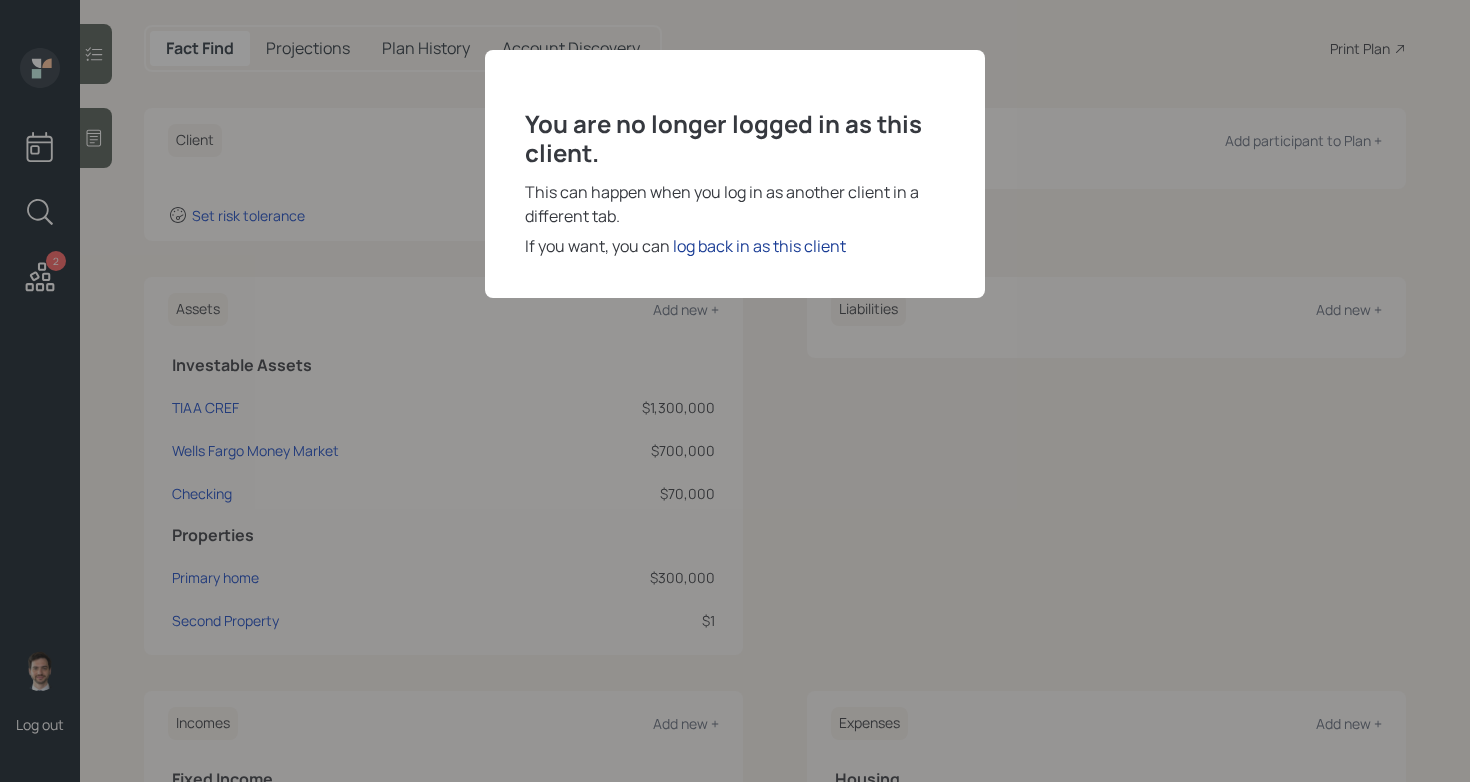 click on "log back in as this client" at bounding box center (759, 246) 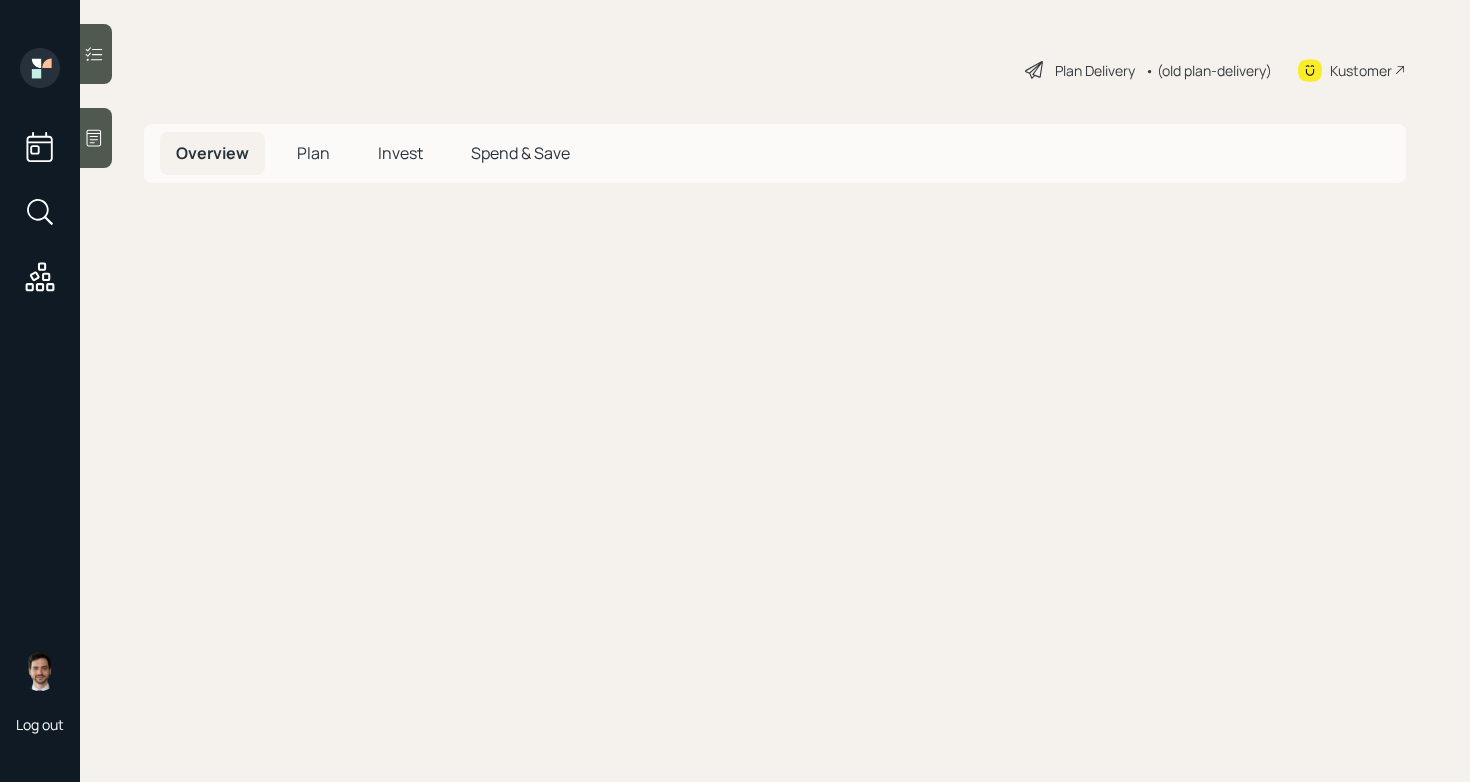 scroll, scrollTop: 0, scrollLeft: 0, axis: both 